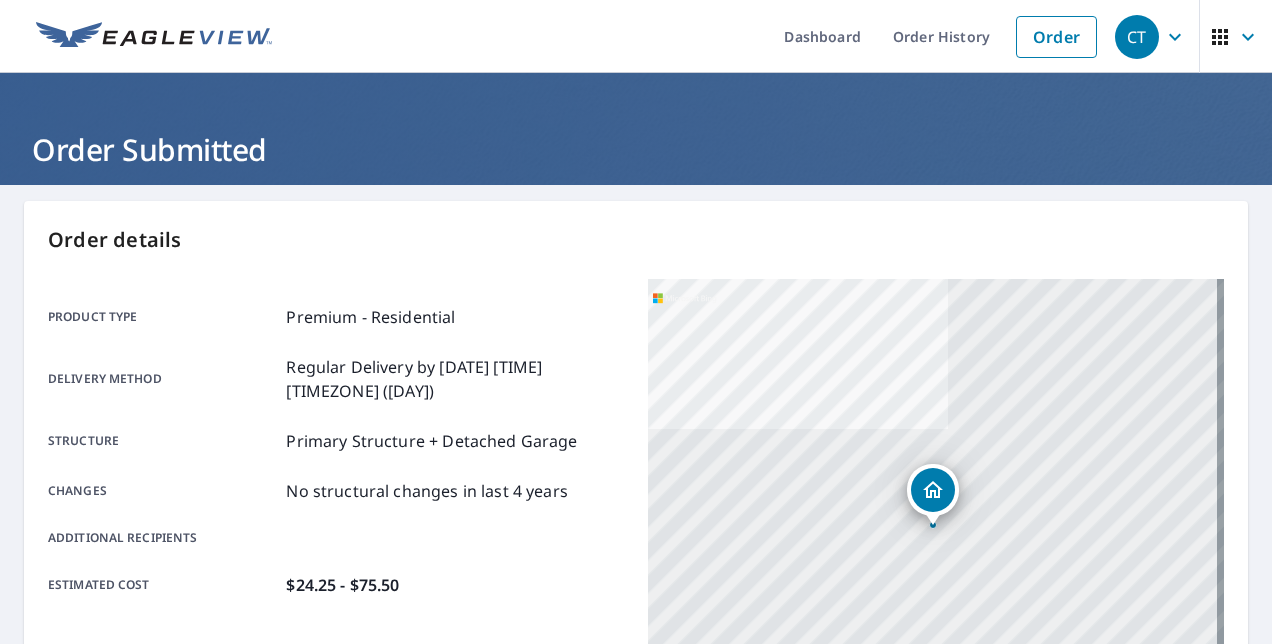 scroll, scrollTop: 0, scrollLeft: 0, axis: both 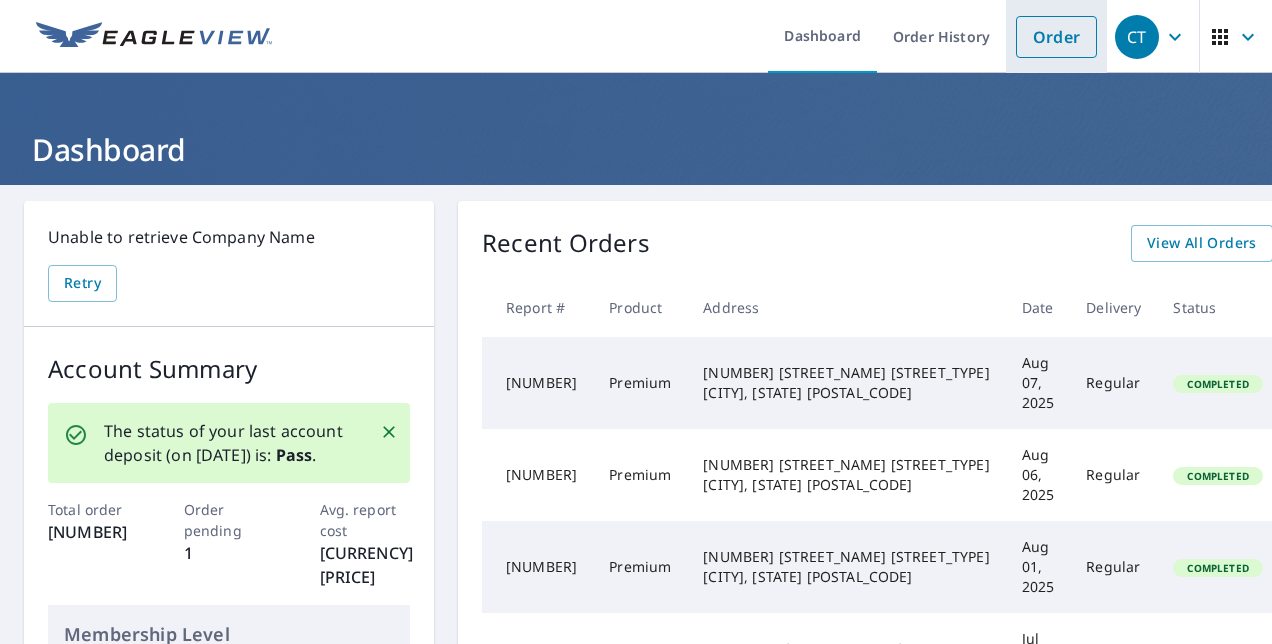 drag, startPoint x: 1028, startPoint y: 35, endPoint x: 1020, endPoint y: 53, distance: 19.697716 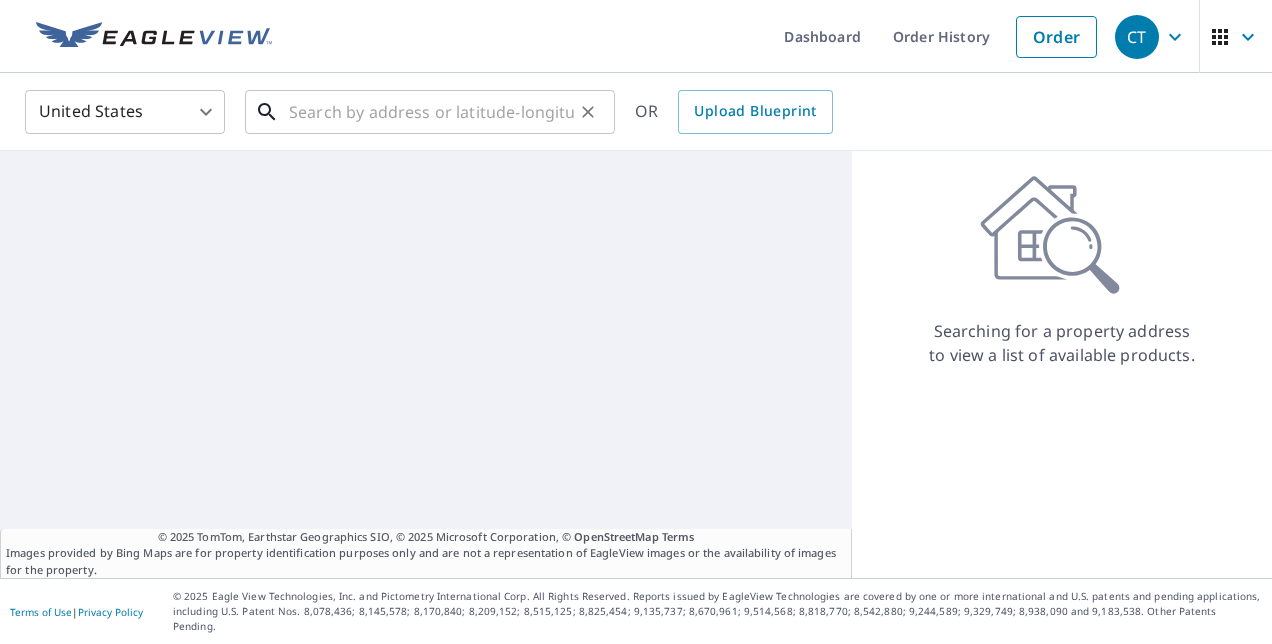 click at bounding box center (431, 112) 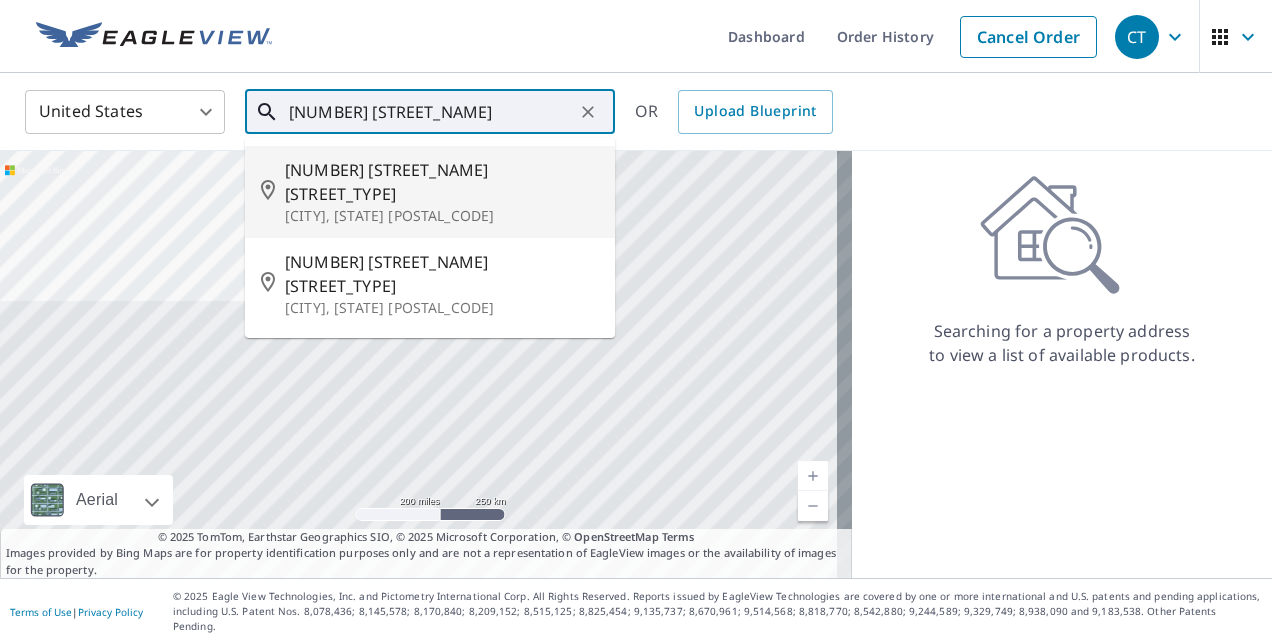 click on "[CITY], [STATE] [POSTAL_CODE]" at bounding box center [442, 216] 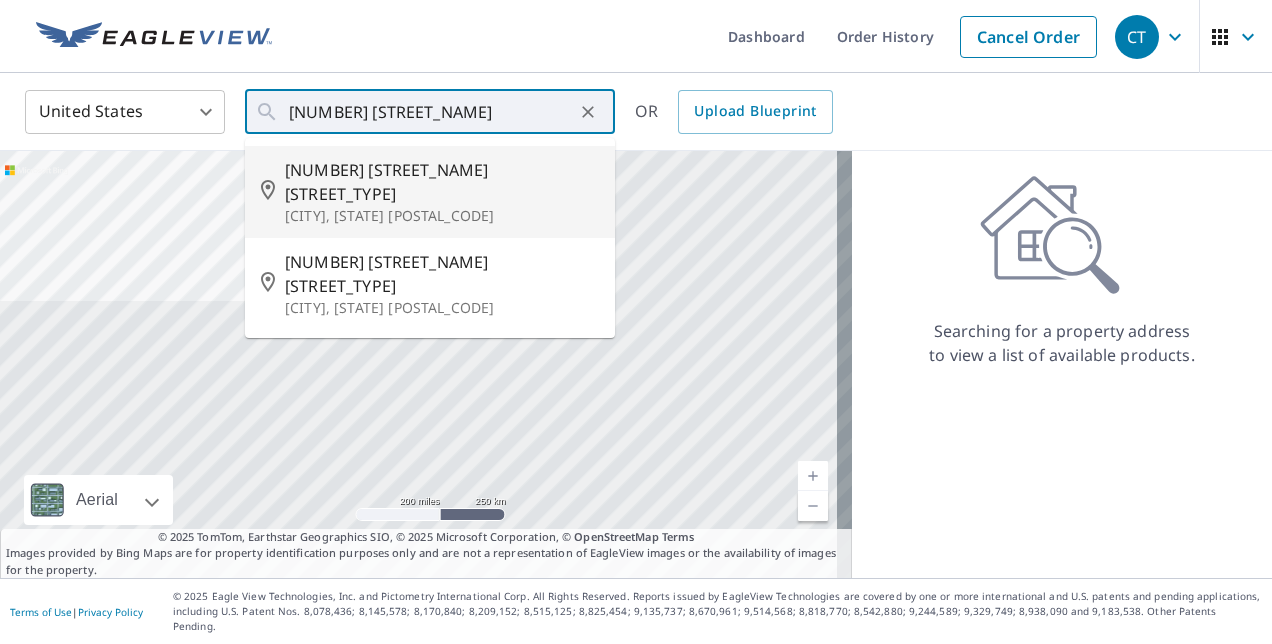 type on "[NUMBER] [STREET_NAME] [STREET_TYPE] [CITY], [STATE] [POSTAL_CODE]" 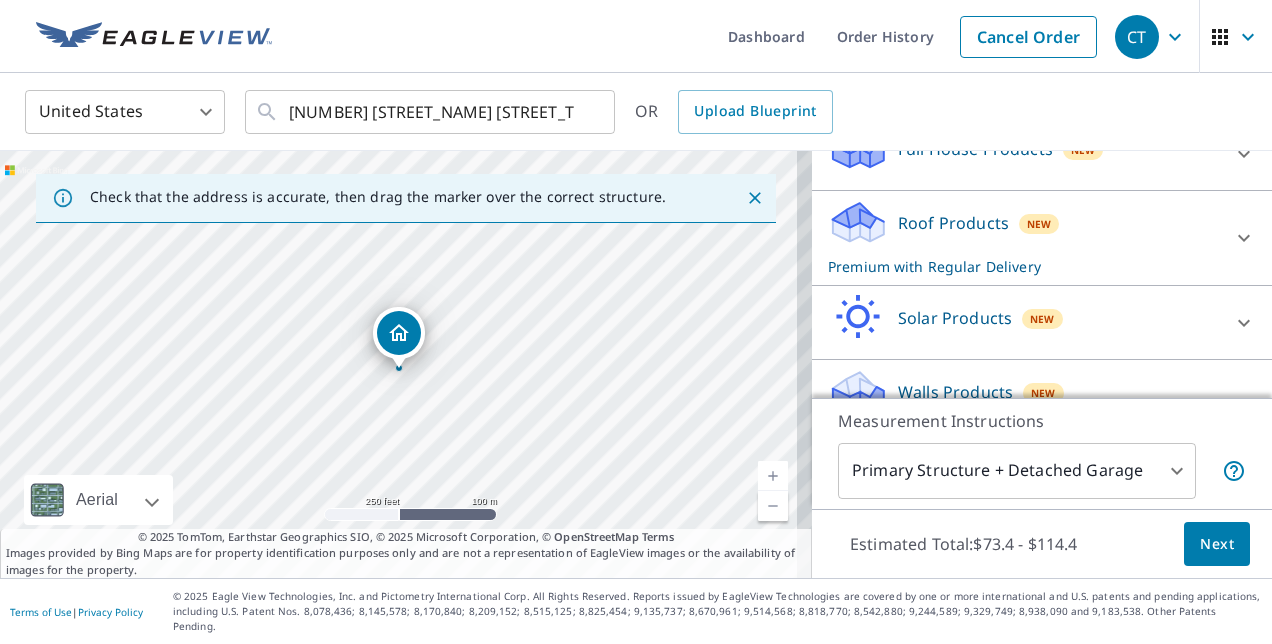 scroll, scrollTop: 307, scrollLeft: 0, axis: vertical 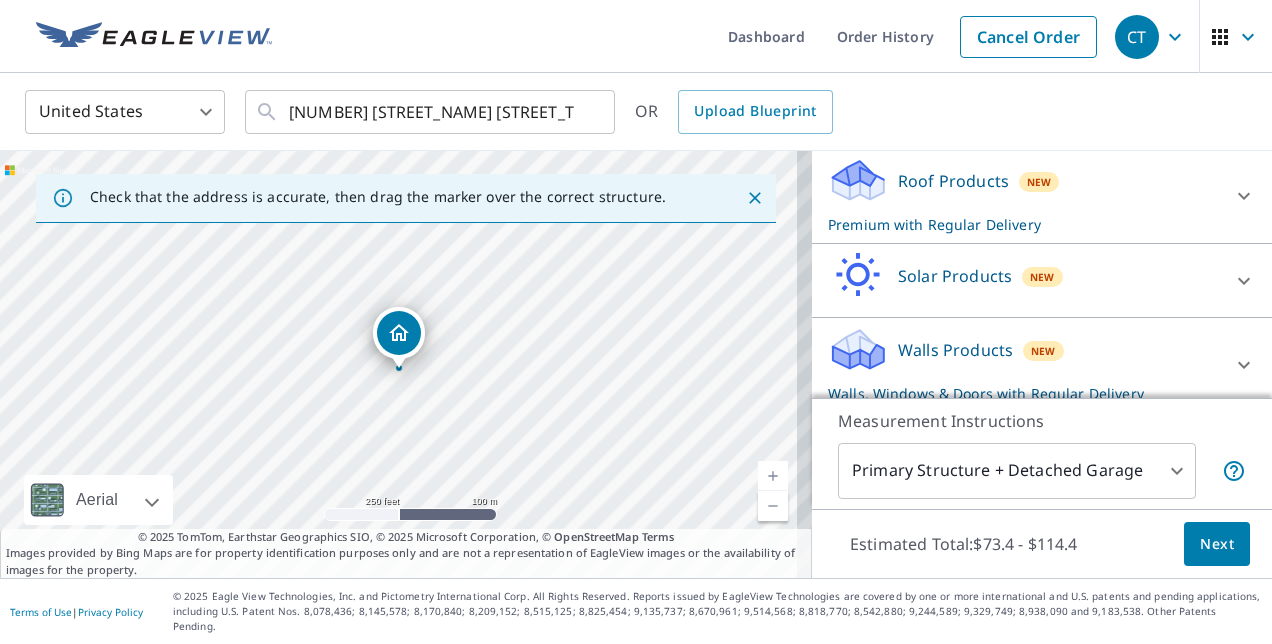 click 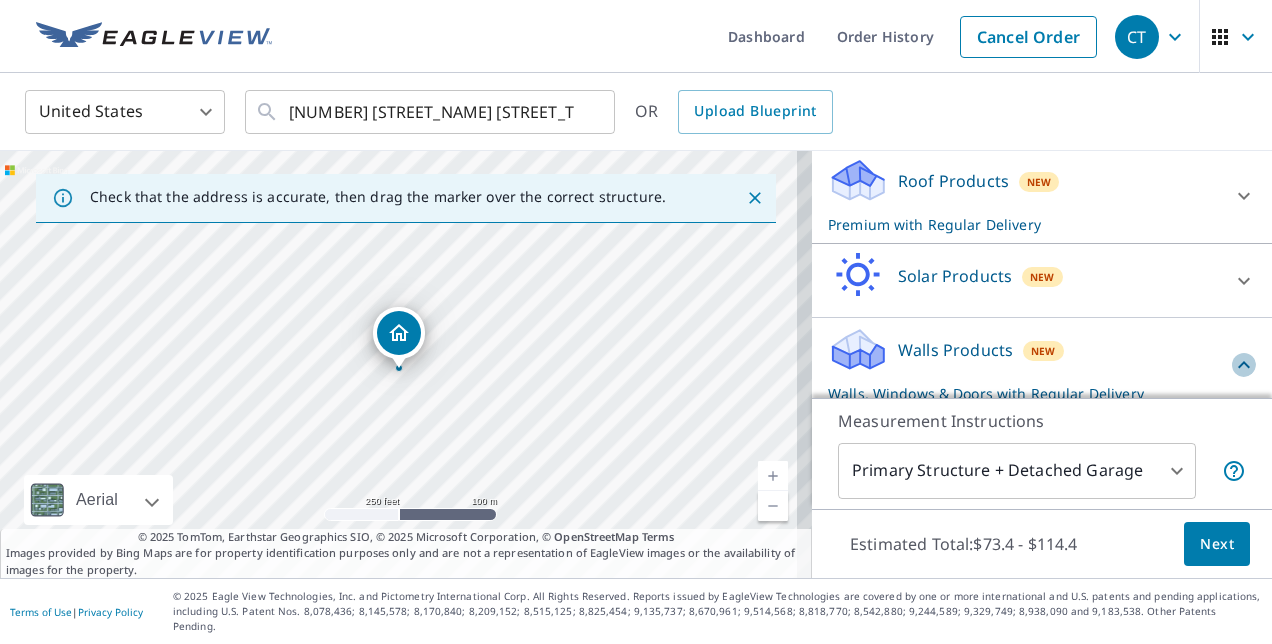 click 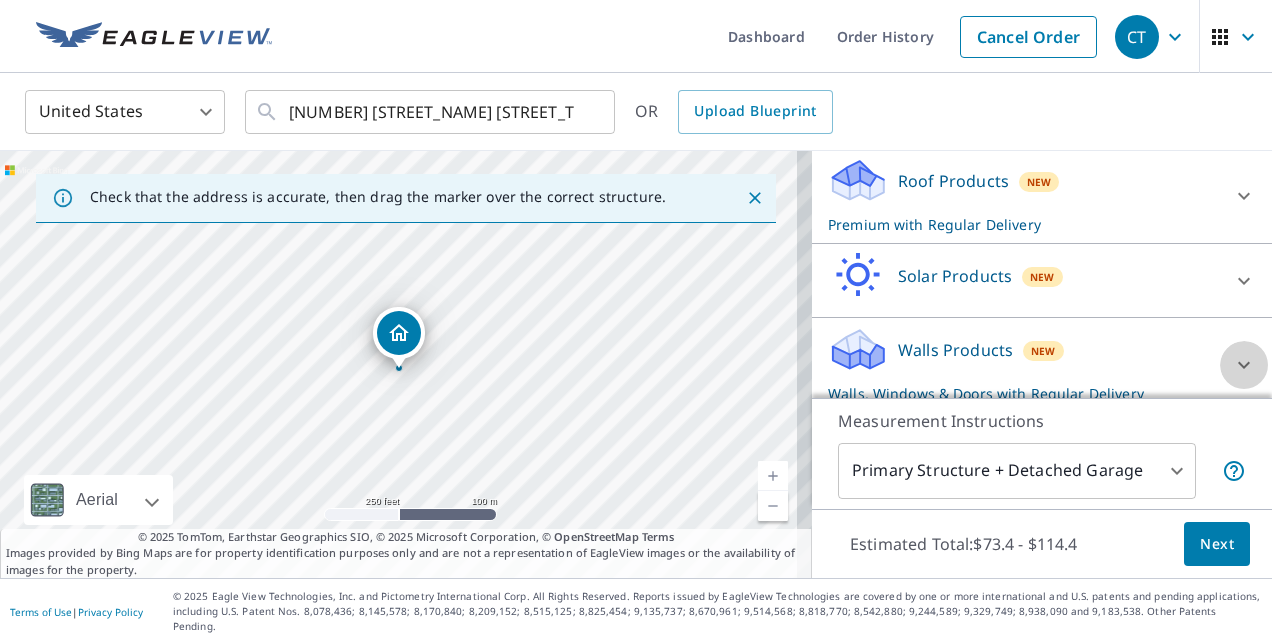 click 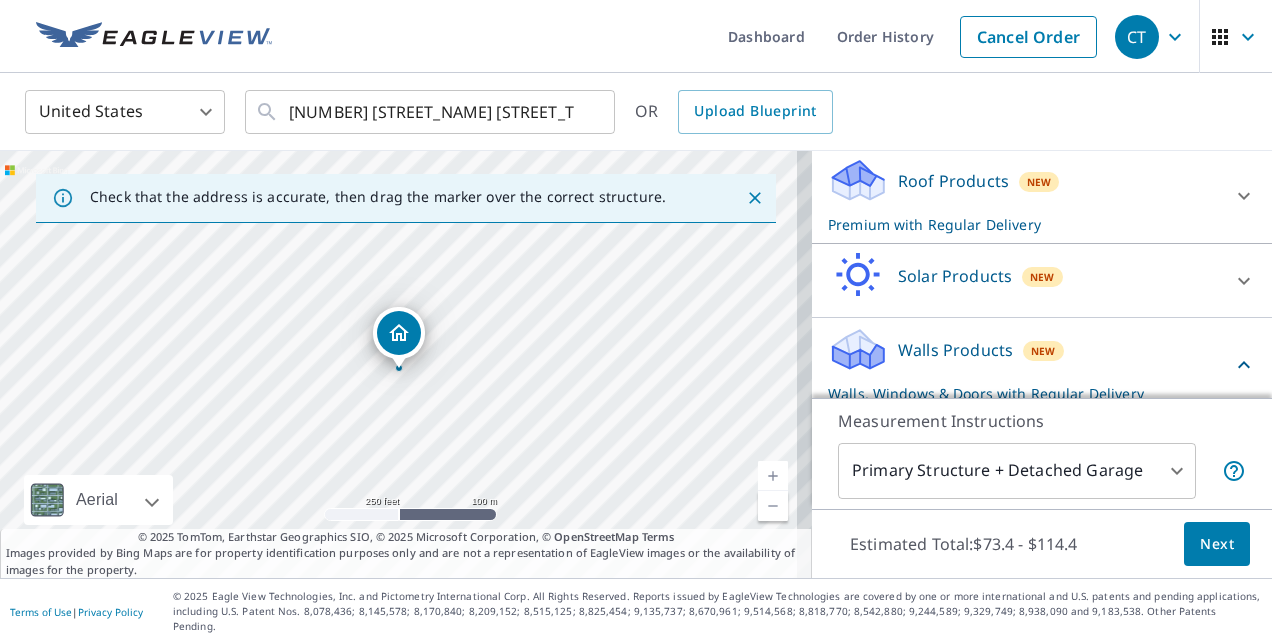 click 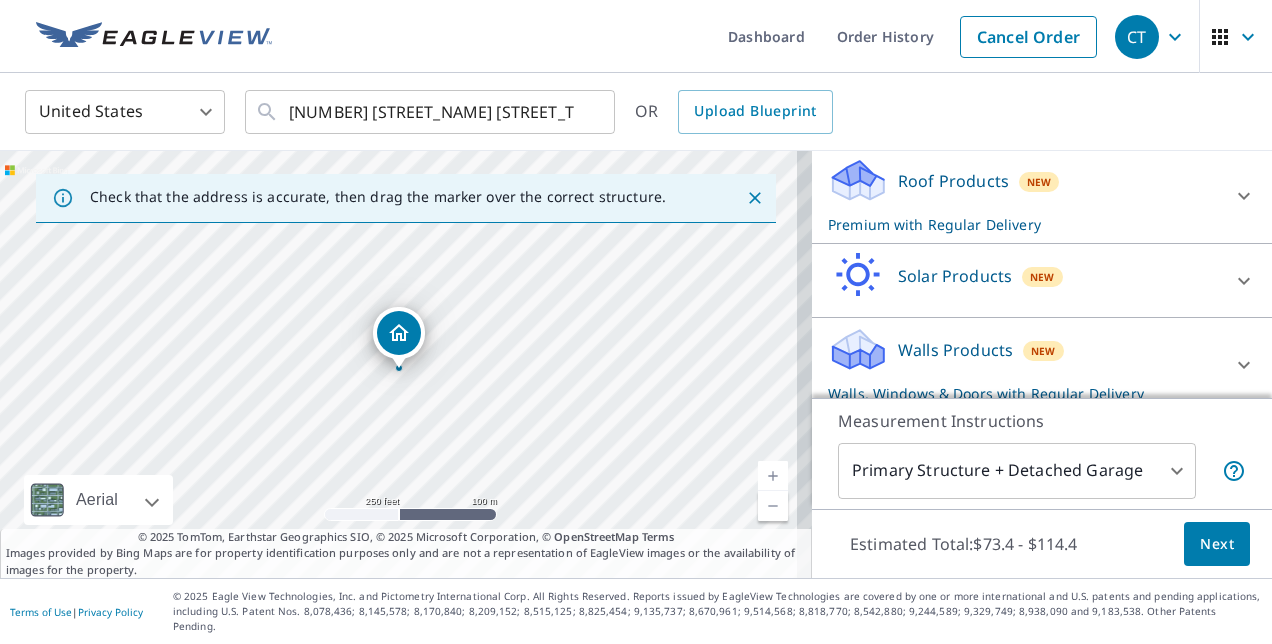 click 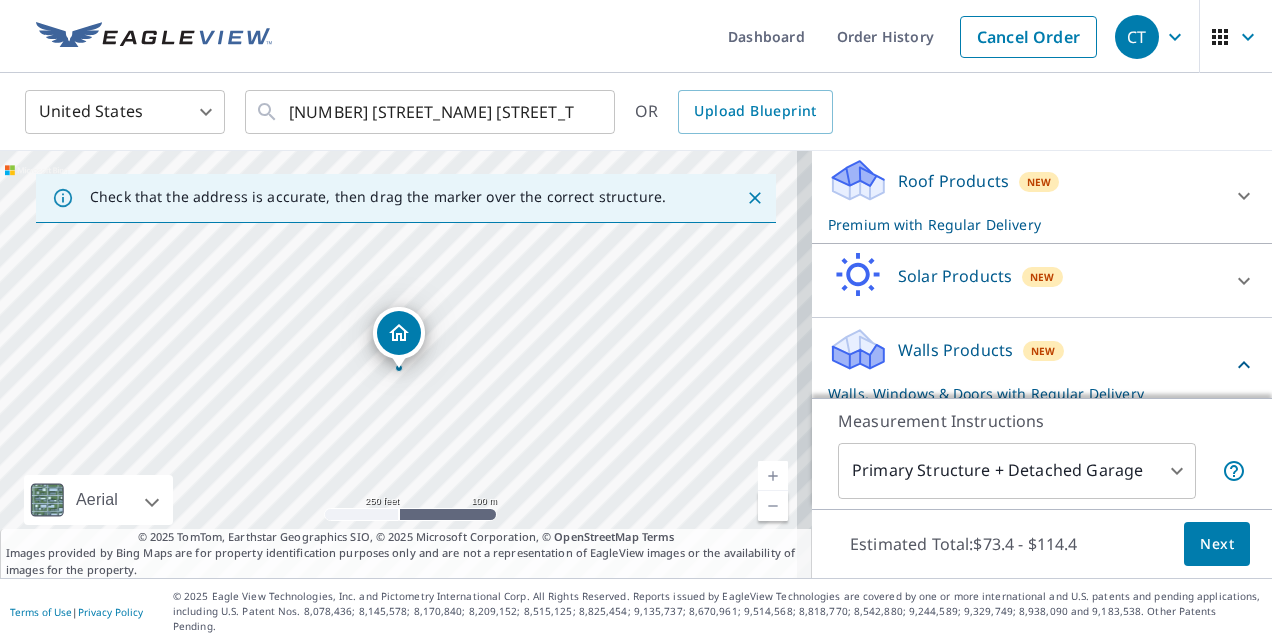 scroll, scrollTop: 466, scrollLeft: 0, axis: vertical 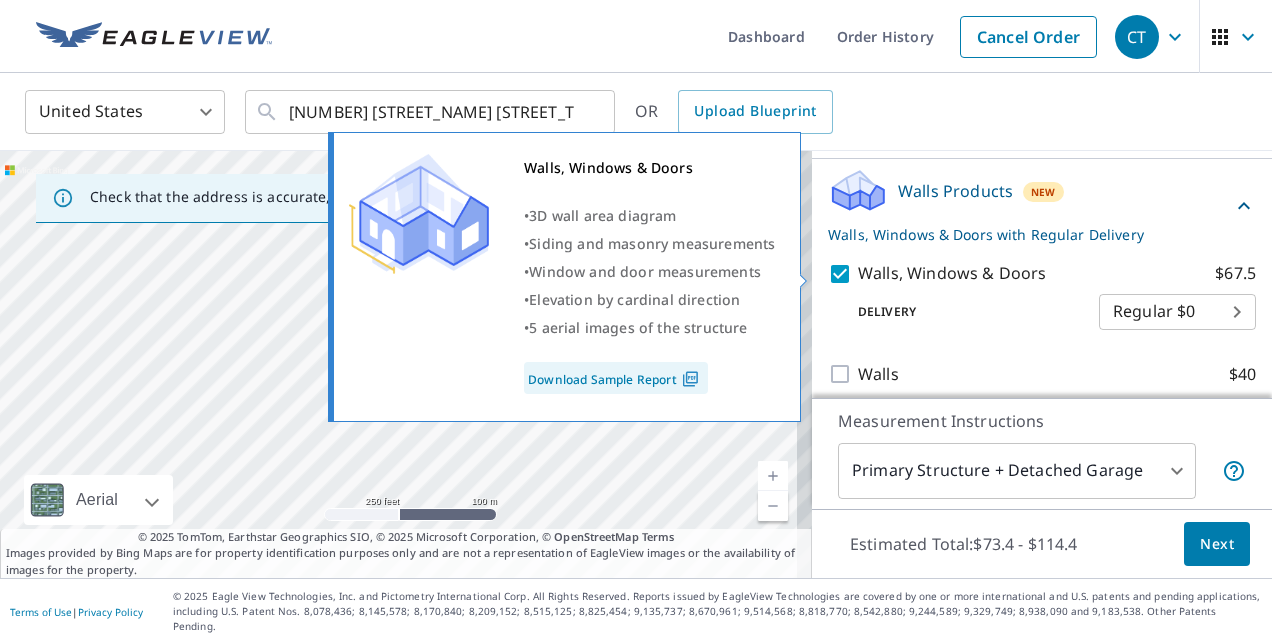 click on "Walls, Windows & Doors $67.5" at bounding box center [843, 274] 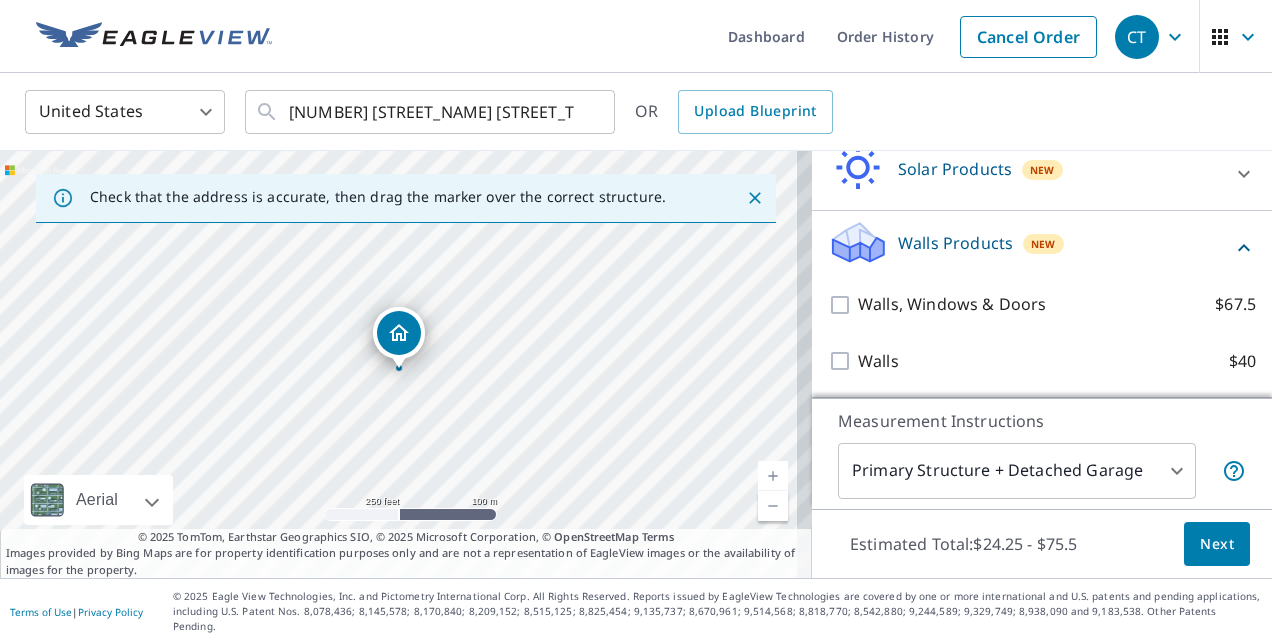 scroll, scrollTop: 401, scrollLeft: 0, axis: vertical 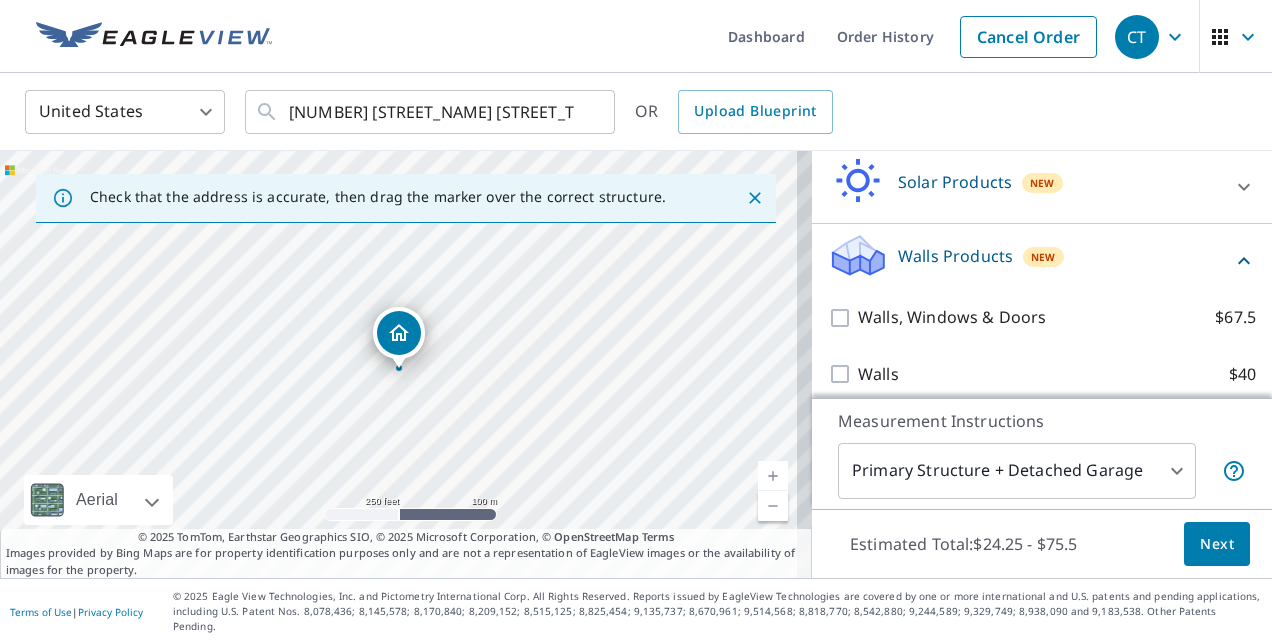 click on "Next" at bounding box center (1217, 544) 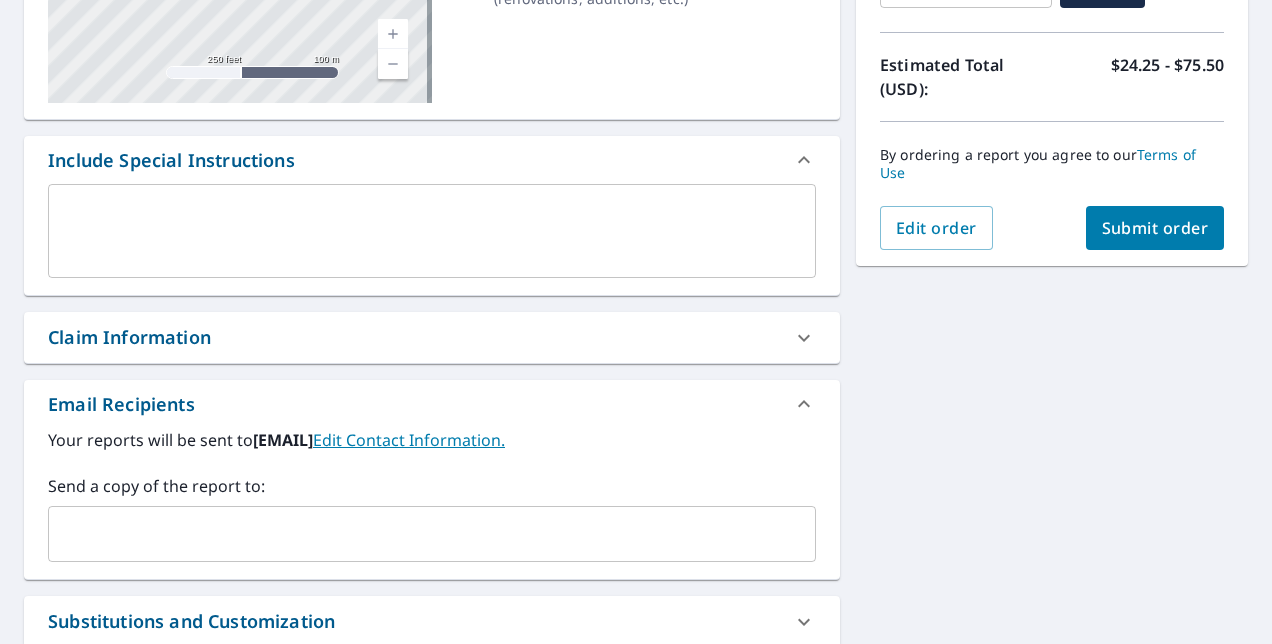 scroll, scrollTop: 300, scrollLeft: 0, axis: vertical 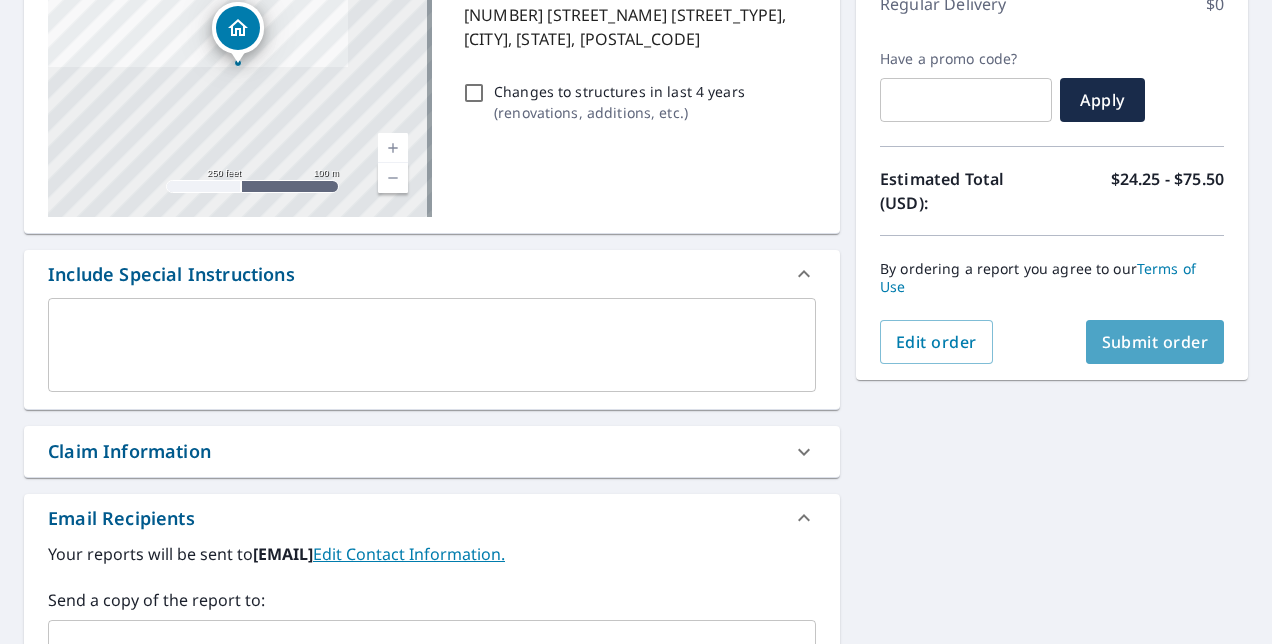 click on "Submit order" at bounding box center [1155, 342] 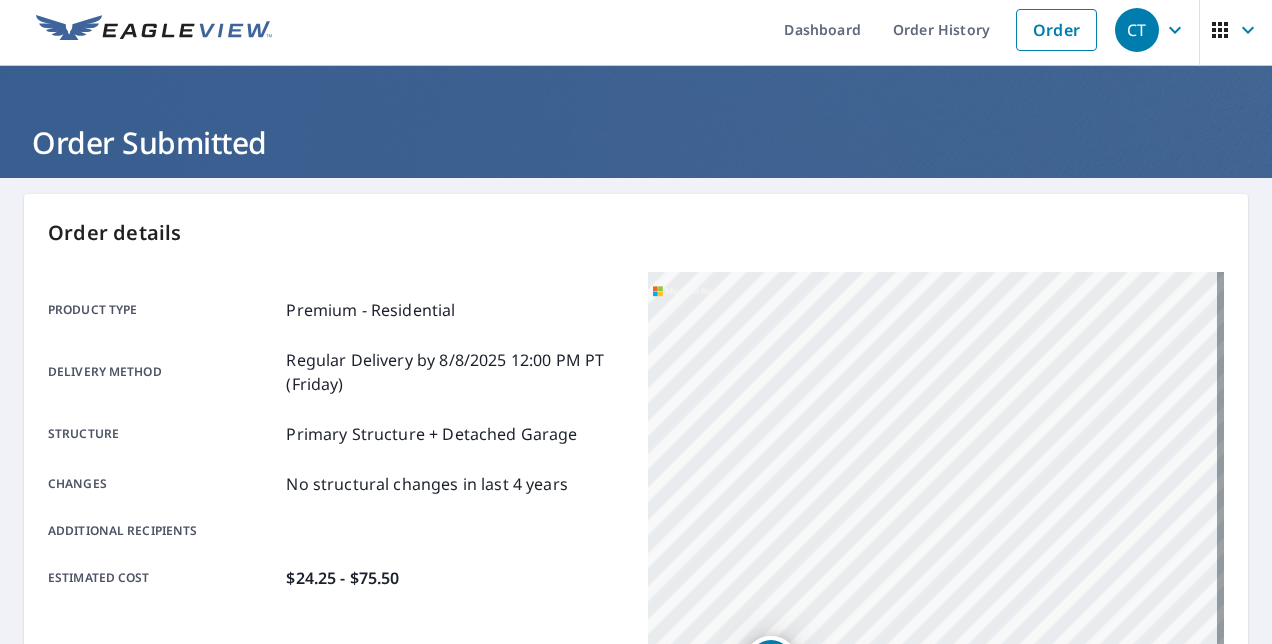 scroll, scrollTop: 0, scrollLeft: 0, axis: both 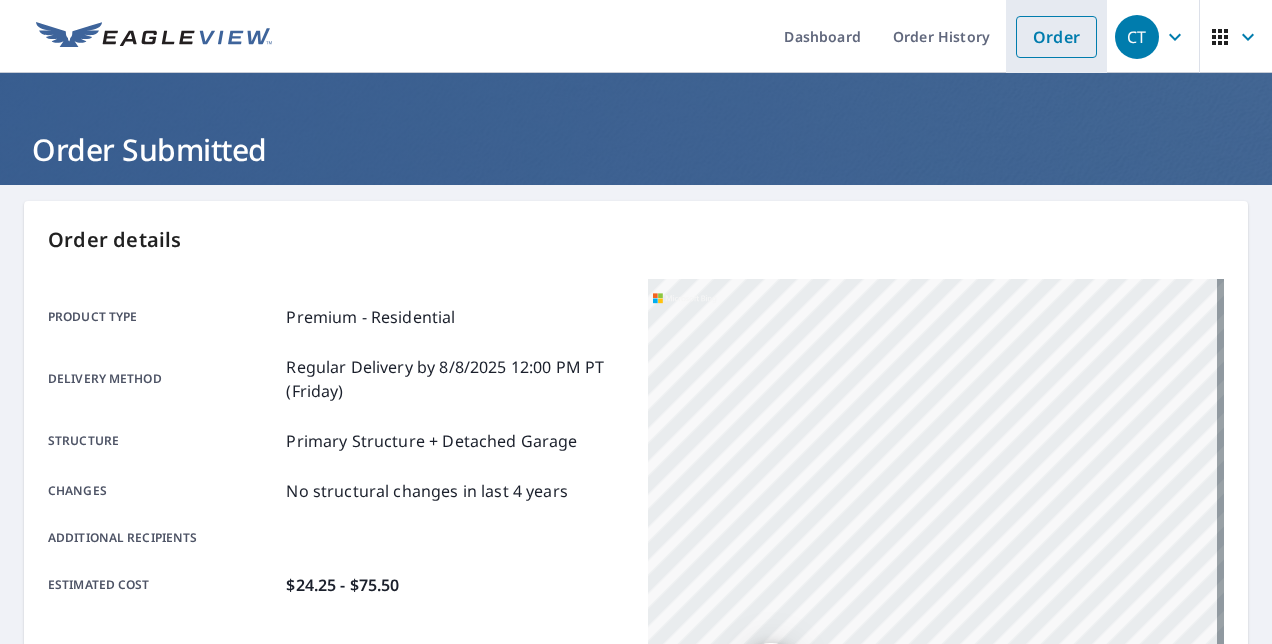 click on "Order" at bounding box center (1056, 37) 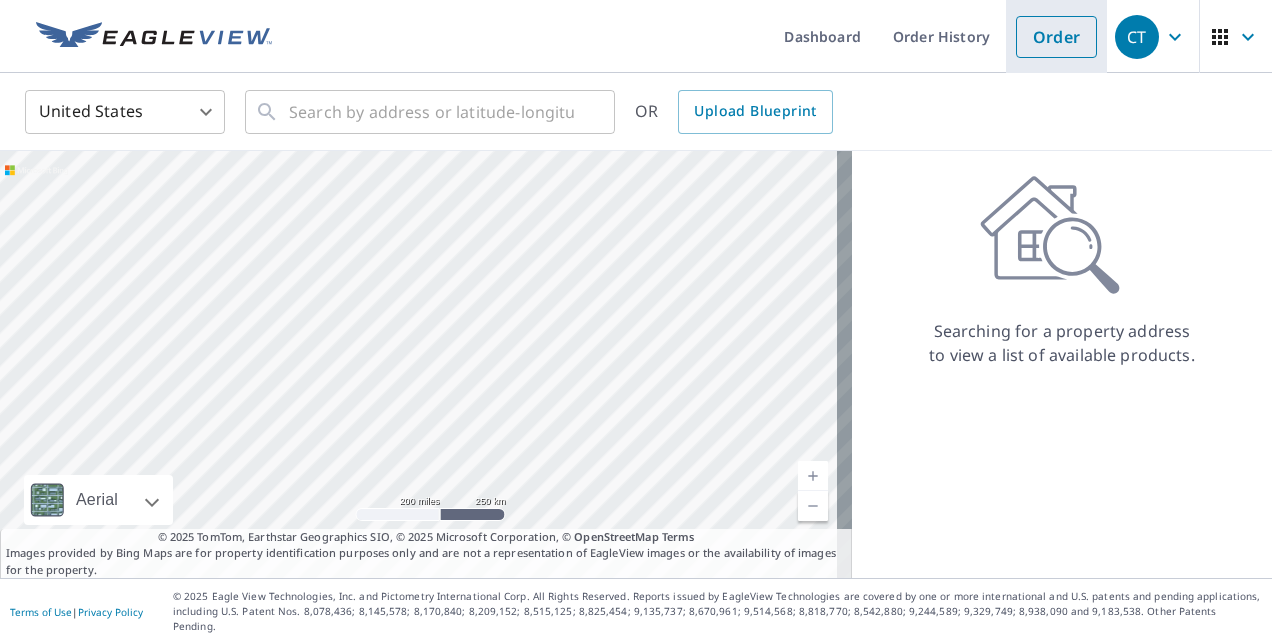 click on "Order" at bounding box center (1056, 37) 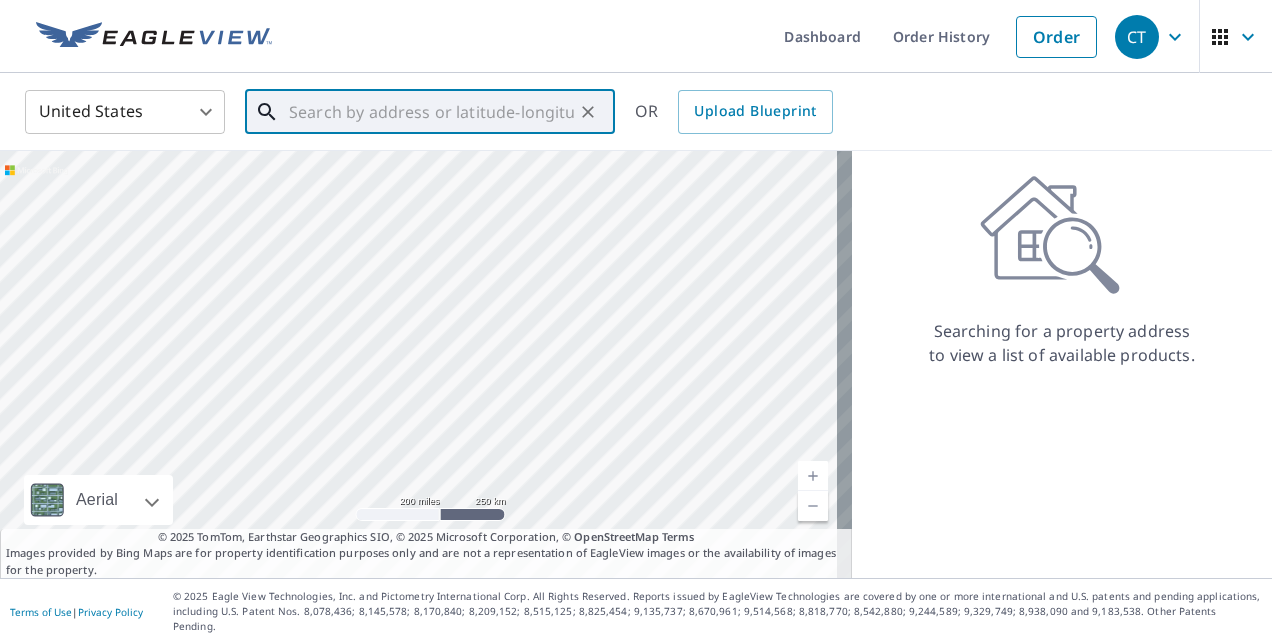 click at bounding box center [431, 112] 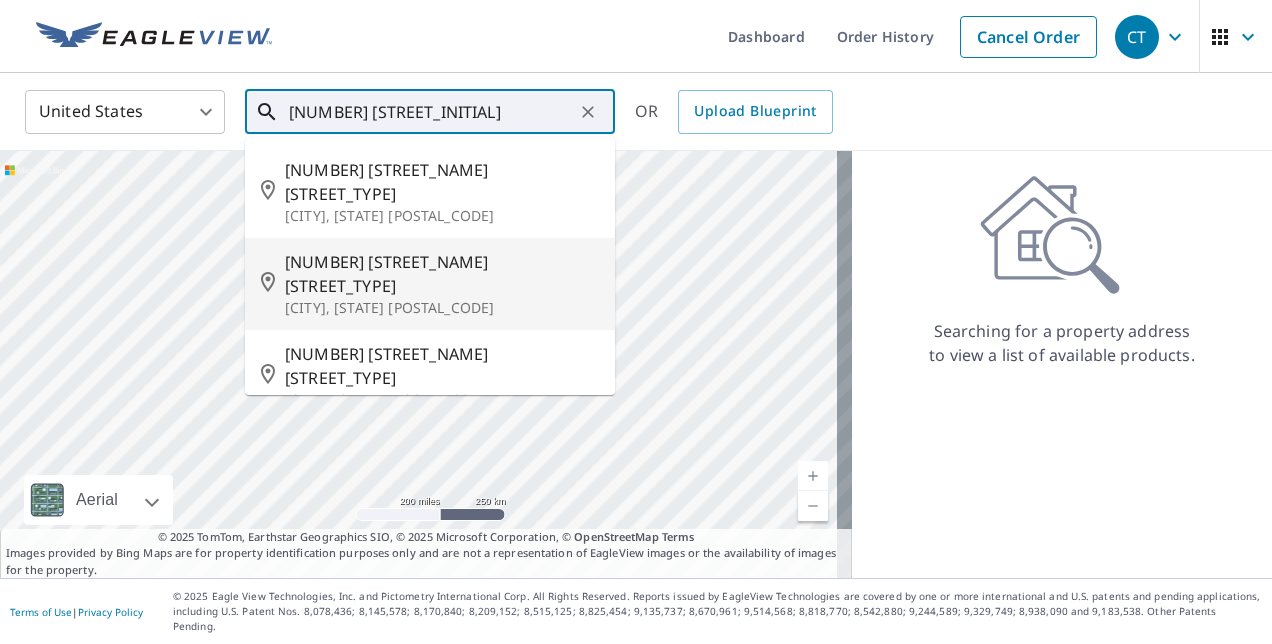 click on "[CITY], [STATE] [POSTAL_CODE]" at bounding box center (442, 308) 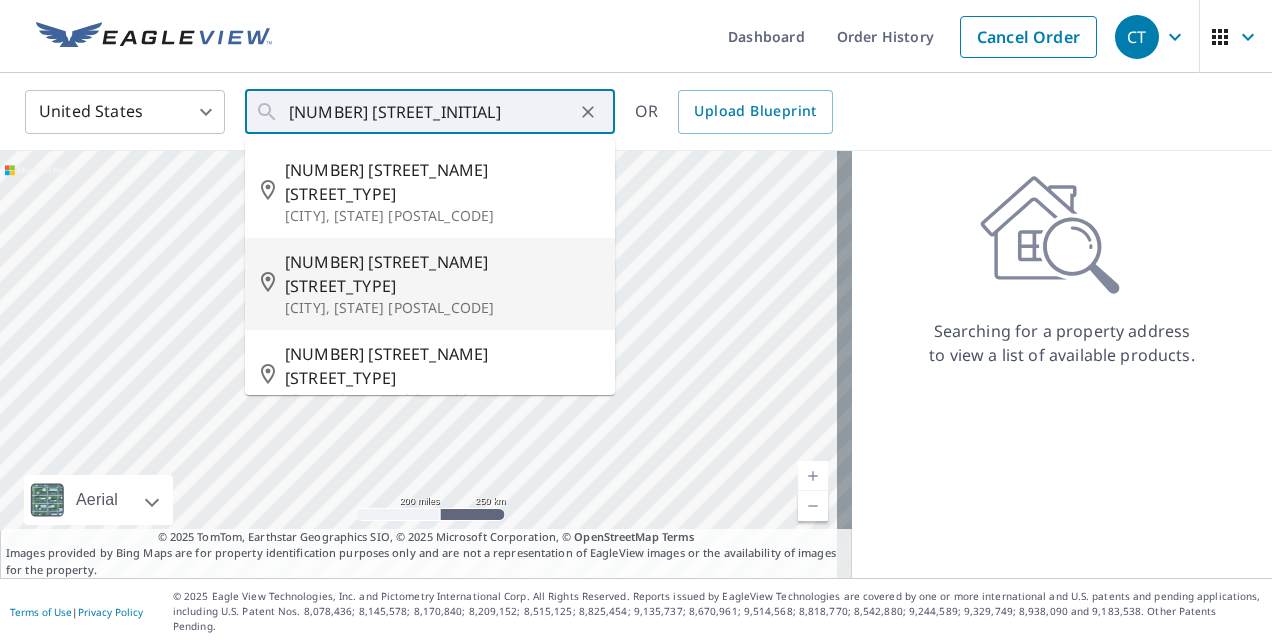 type on "[NUMBER] [STREET_NAME] [STREET_TYPE] [CITY], [STATE] [POSTAL_CODE]" 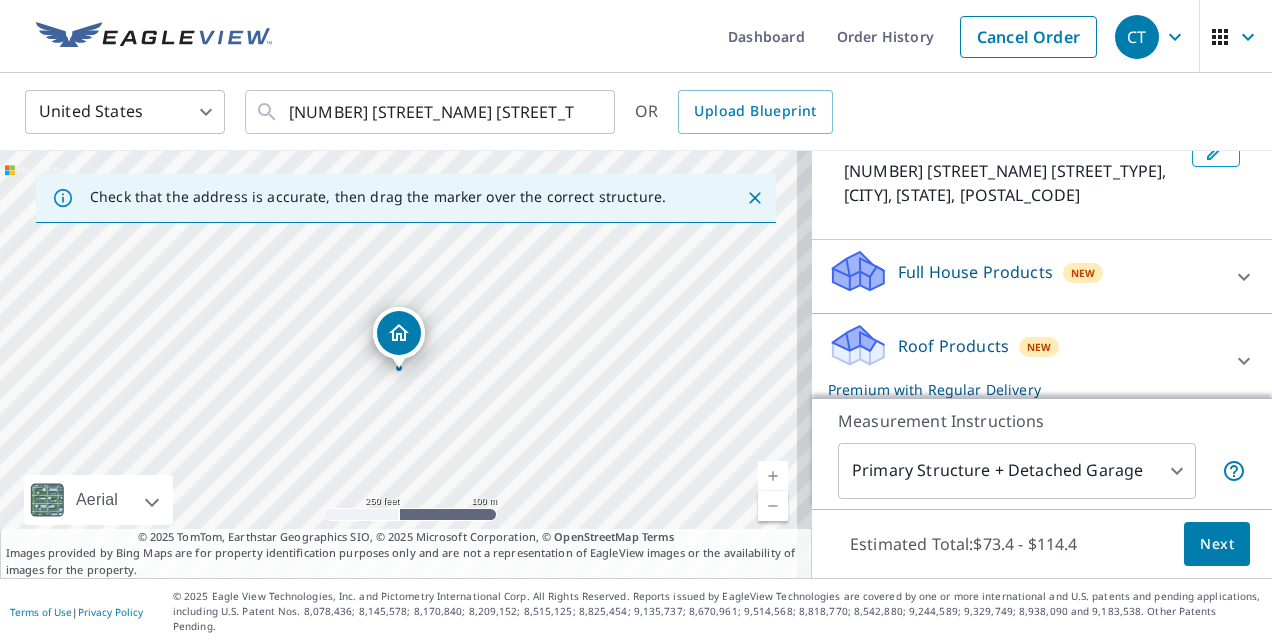 scroll, scrollTop: 283, scrollLeft: 0, axis: vertical 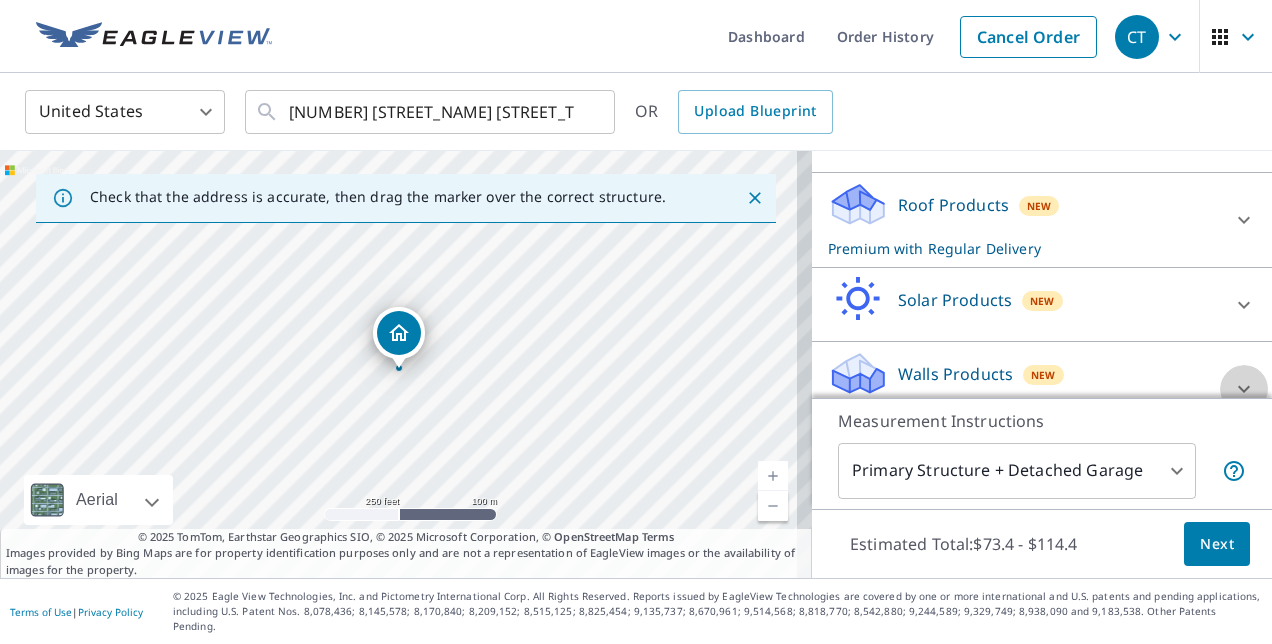click 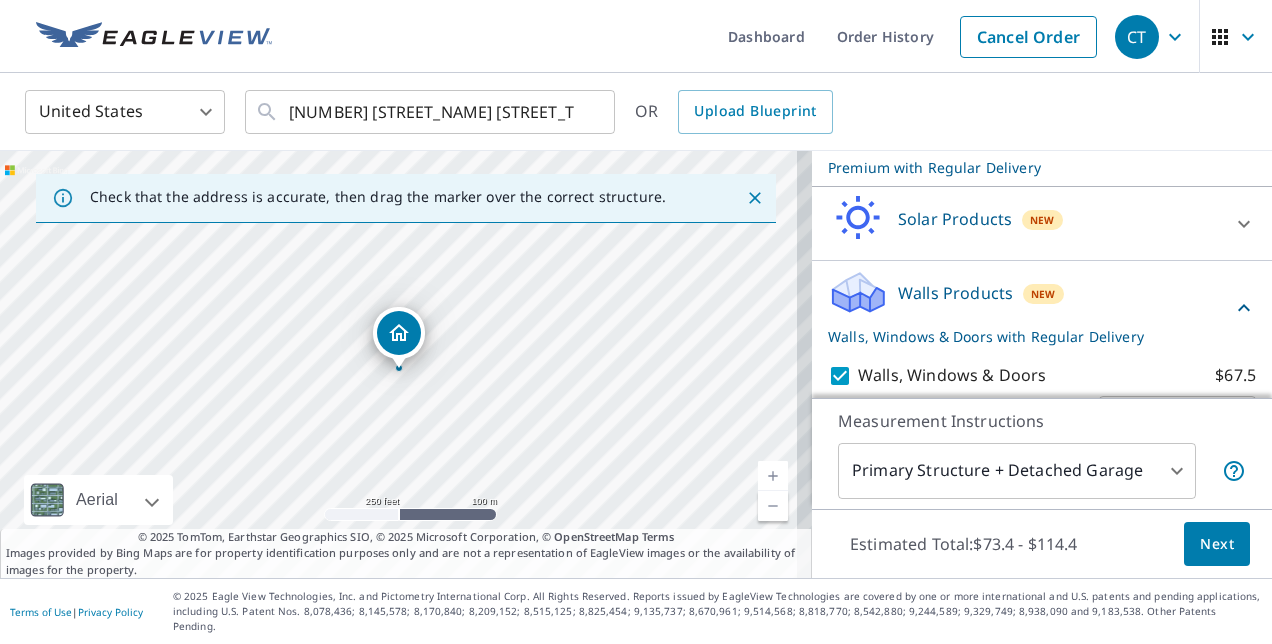 scroll, scrollTop: 403, scrollLeft: 0, axis: vertical 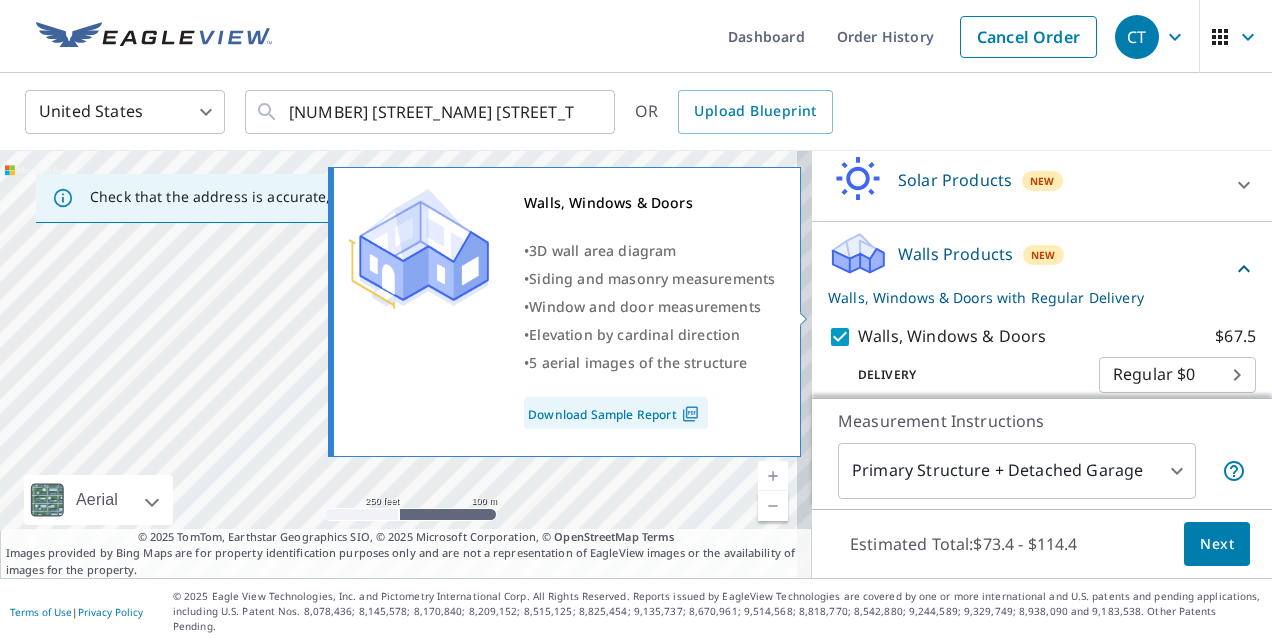 click on "Walls, Windows & Doors $67.5" at bounding box center [843, 337] 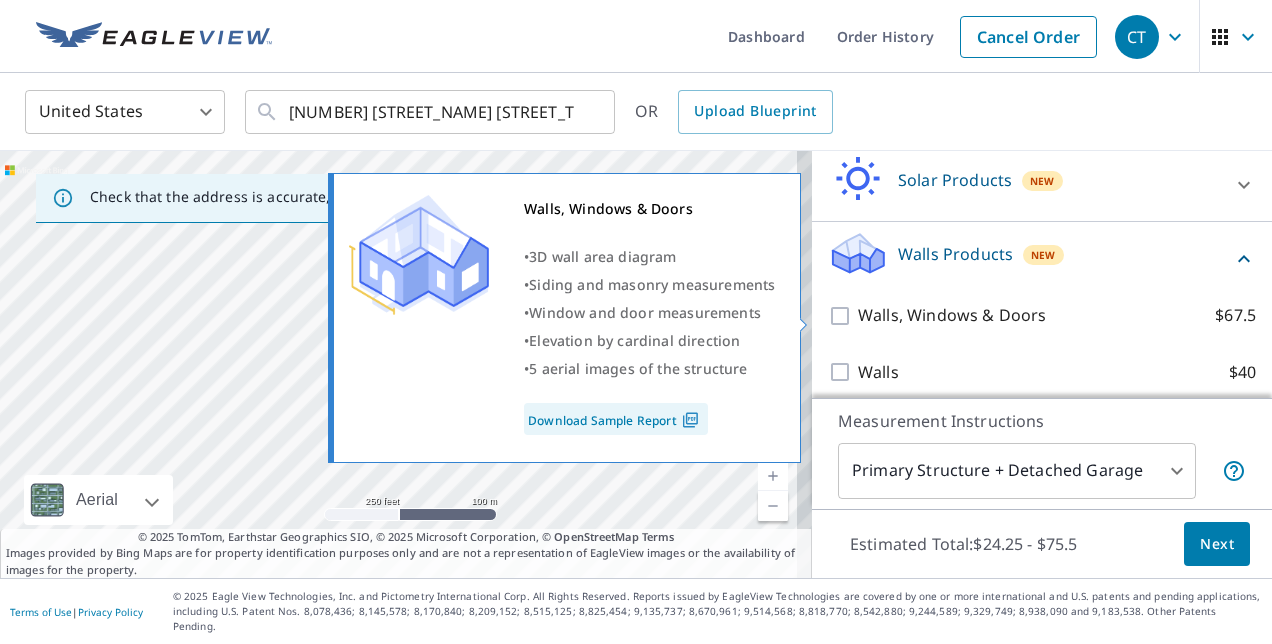 scroll, scrollTop: 377, scrollLeft: 0, axis: vertical 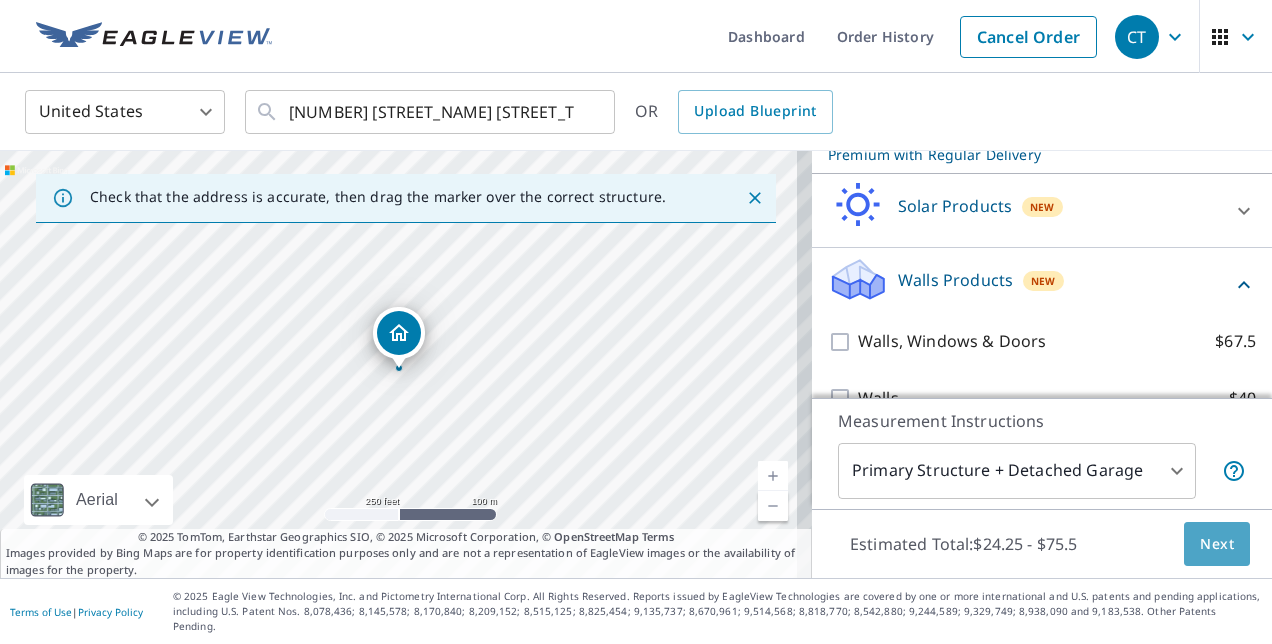 click on "Next" at bounding box center [1217, 544] 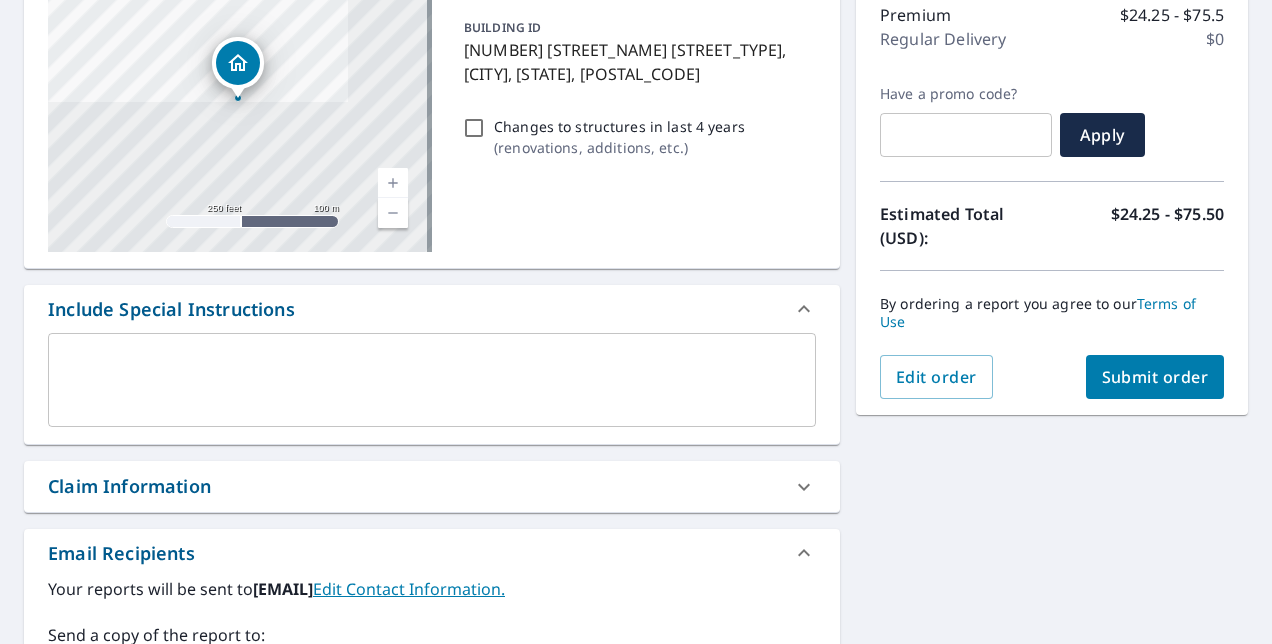 scroll, scrollTop: 300, scrollLeft: 0, axis: vertical 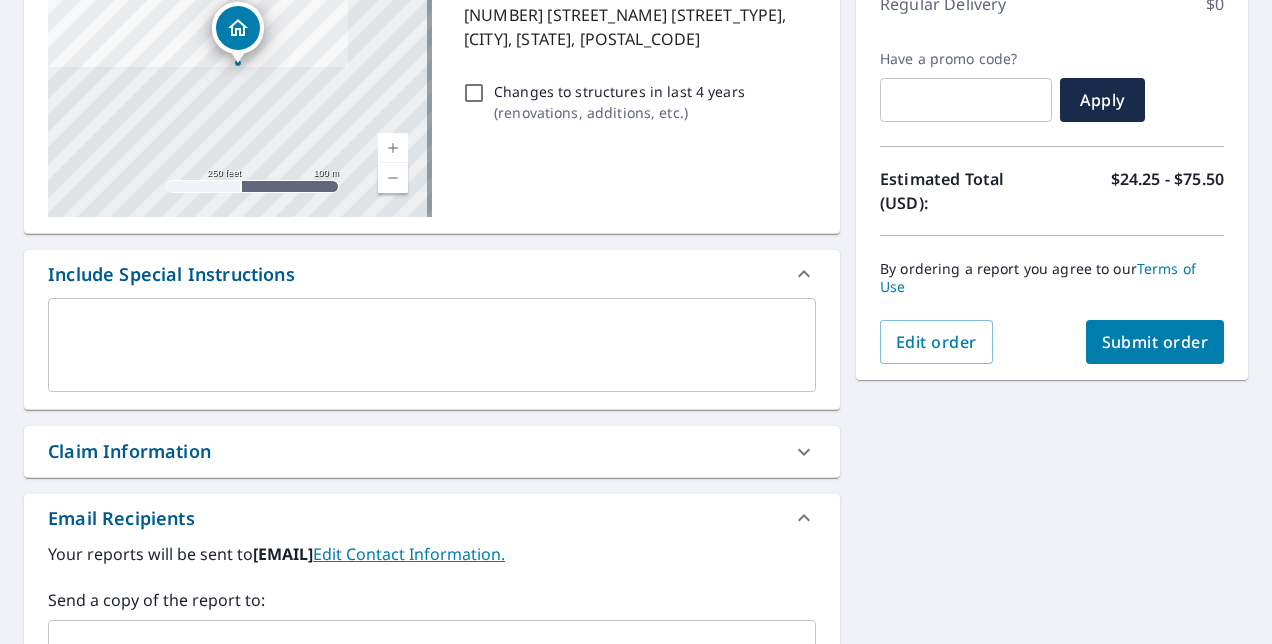 click on "Submit order" at bounding box center (1155, 342) 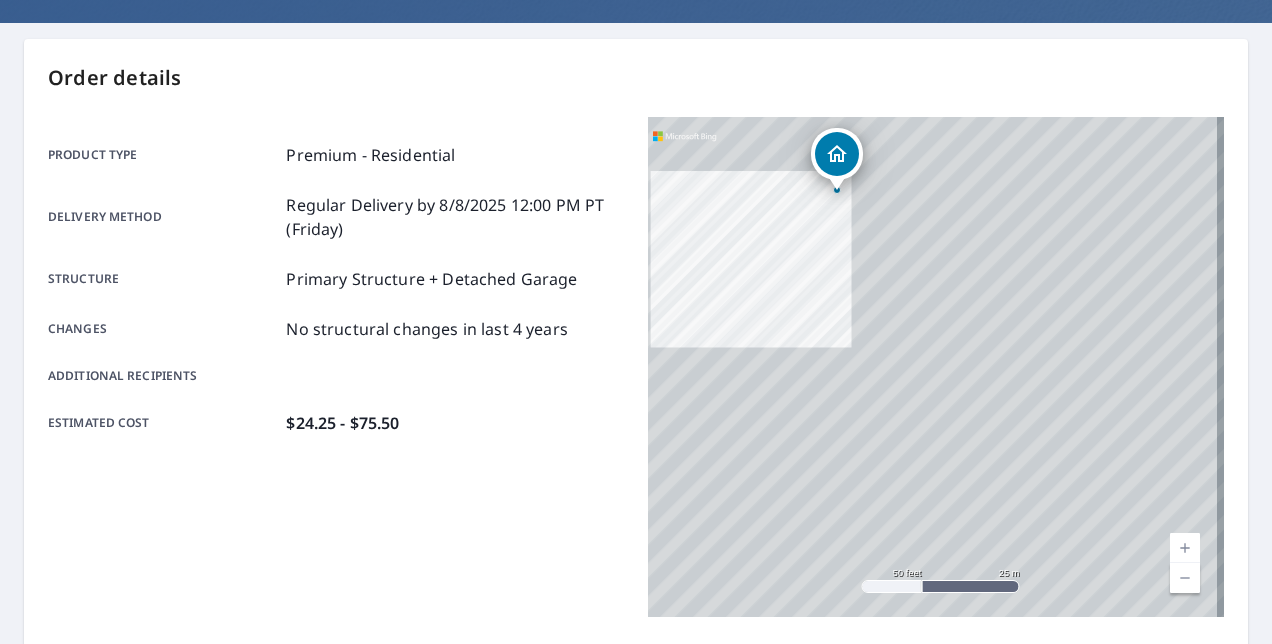 scroll, scrollTop: 200, scrollLeft: 0, axis: vertical 